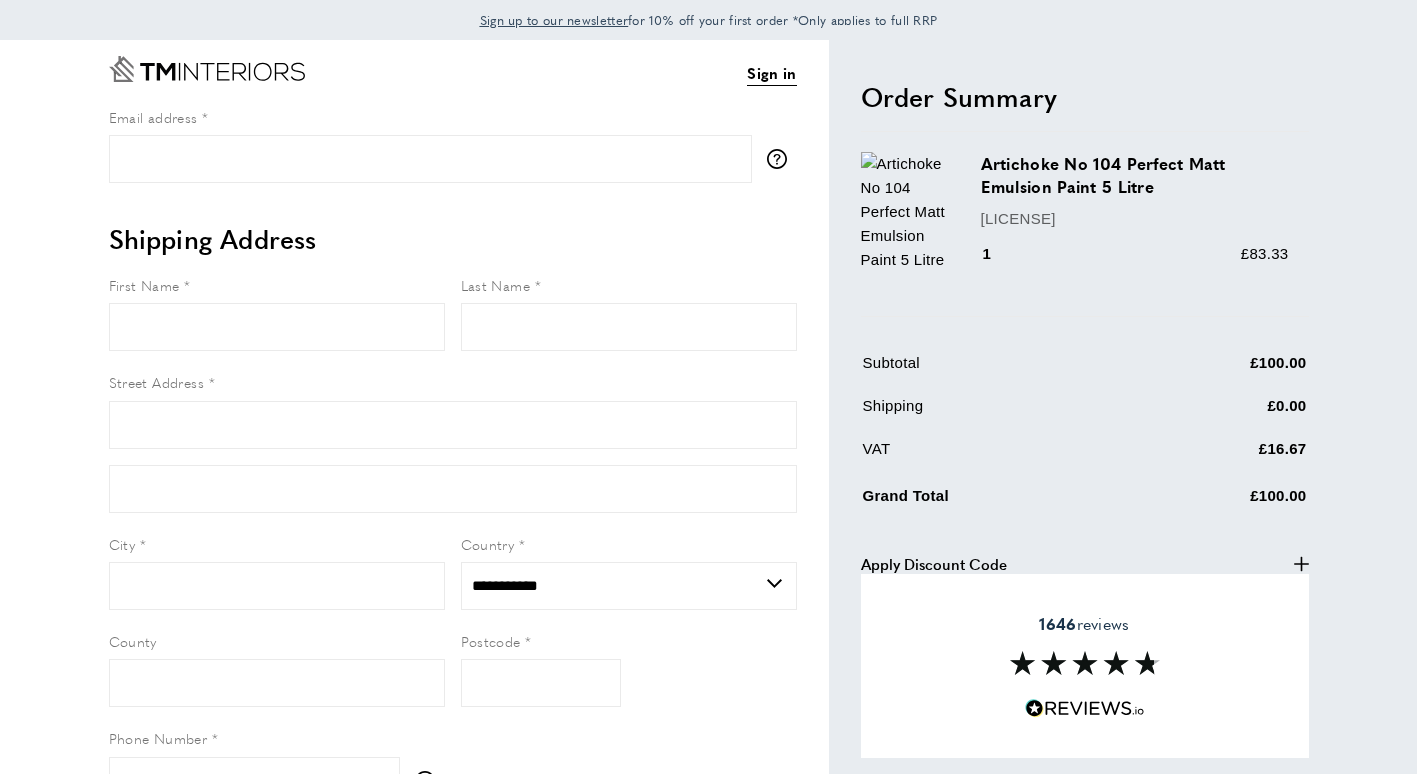 scroll, scrollTop: 9, scrollLeft: 0, axis: vertical 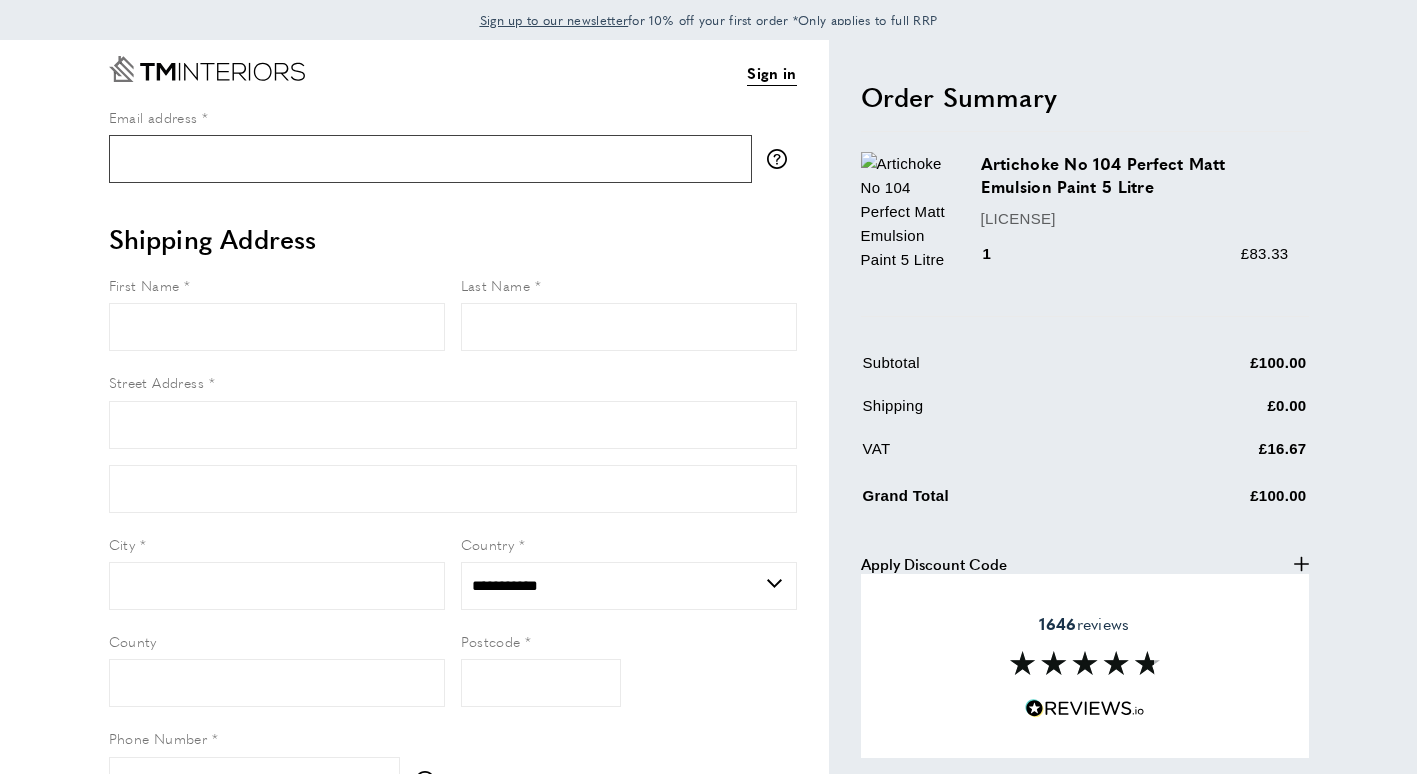 click on "Email address" at bounding box center (430, 159) 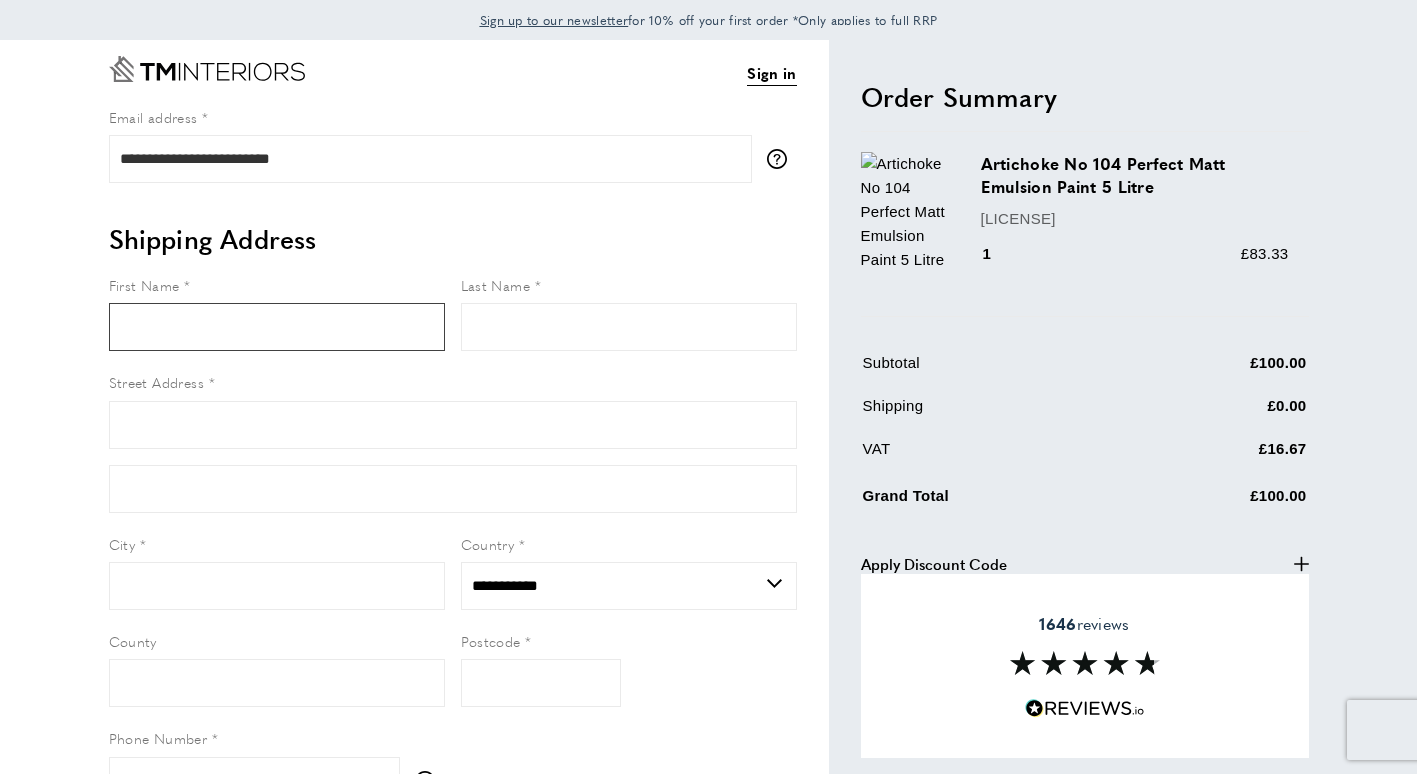 click on "First Name" at bounding box center (277, 327) 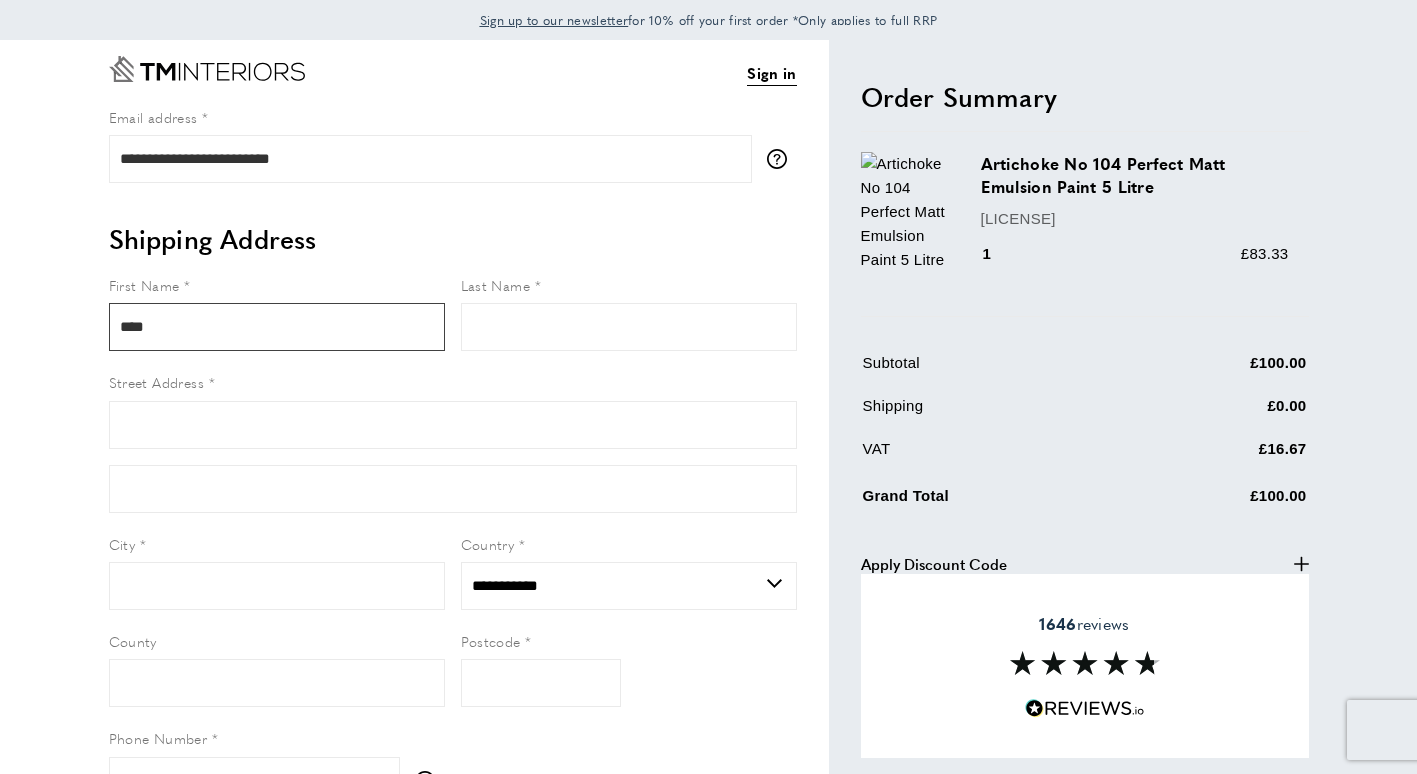 type on "*****" 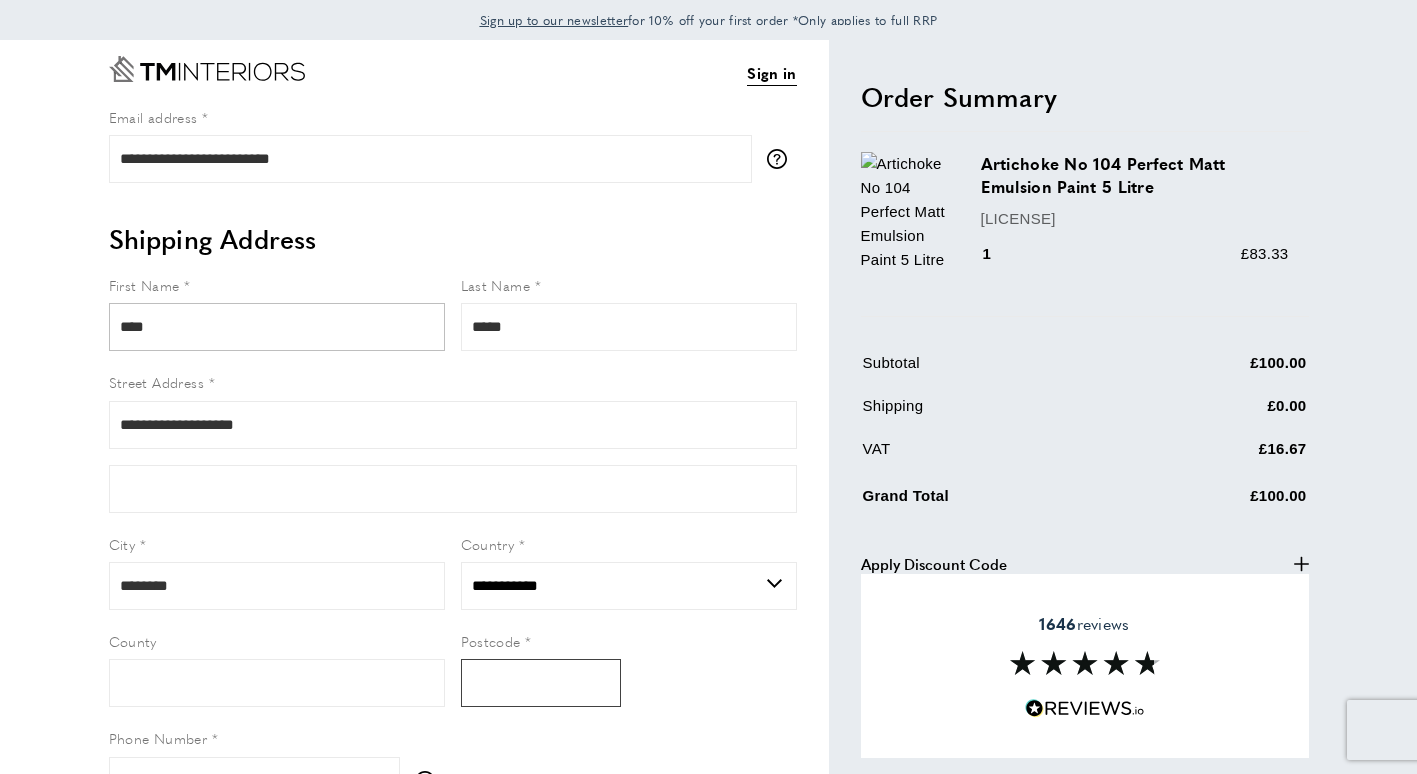 type on "********" 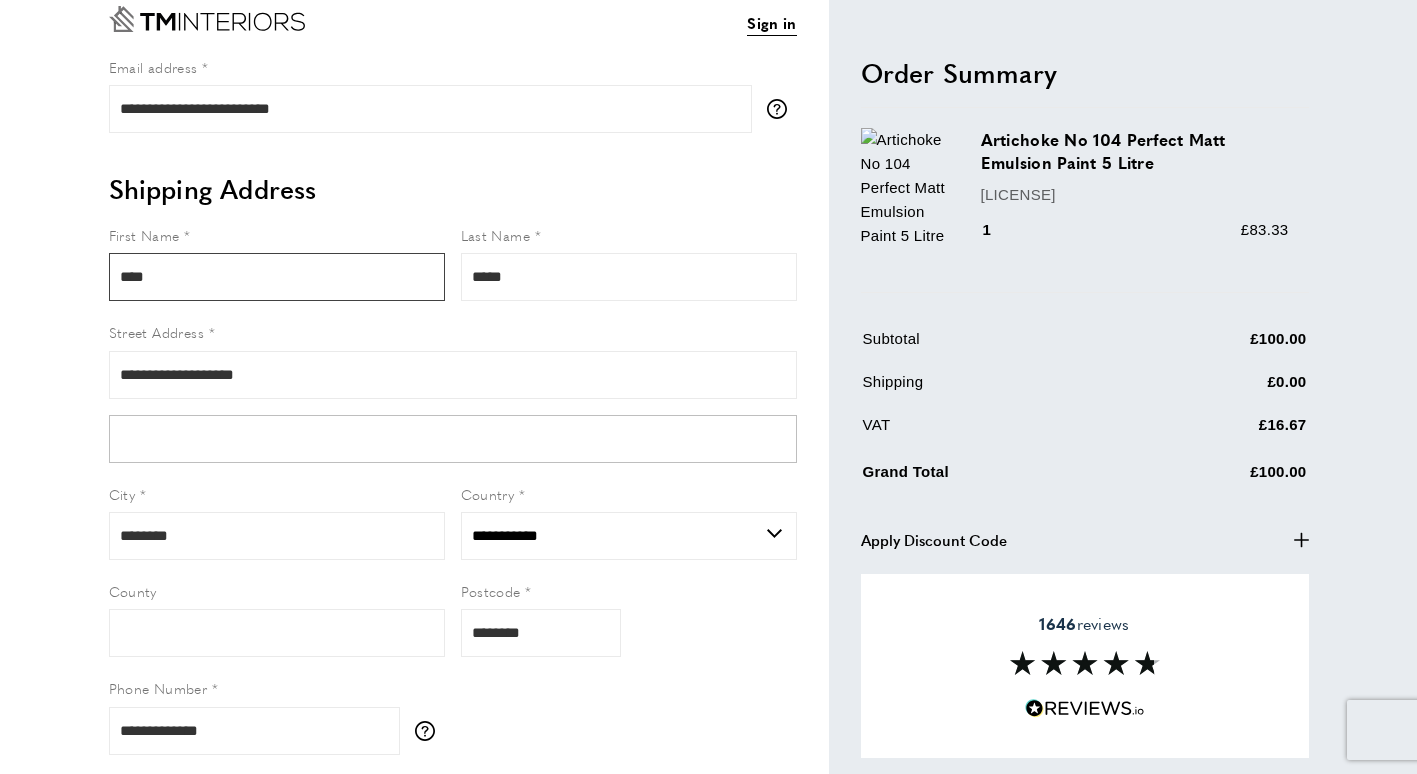 scroll, scrollTop: 0, scrollLeft: 0, axis: both 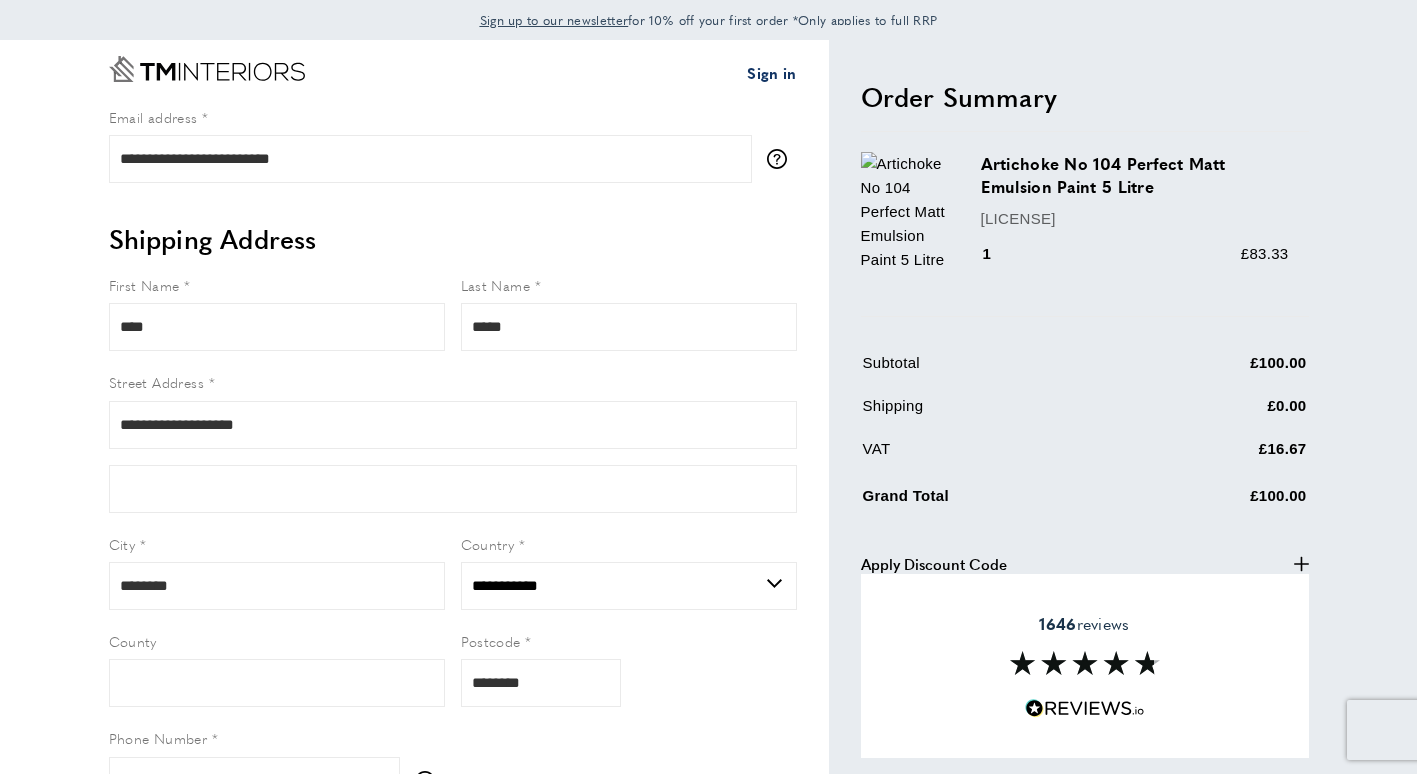 click on "Sign in" at bounding box center (771, 73) 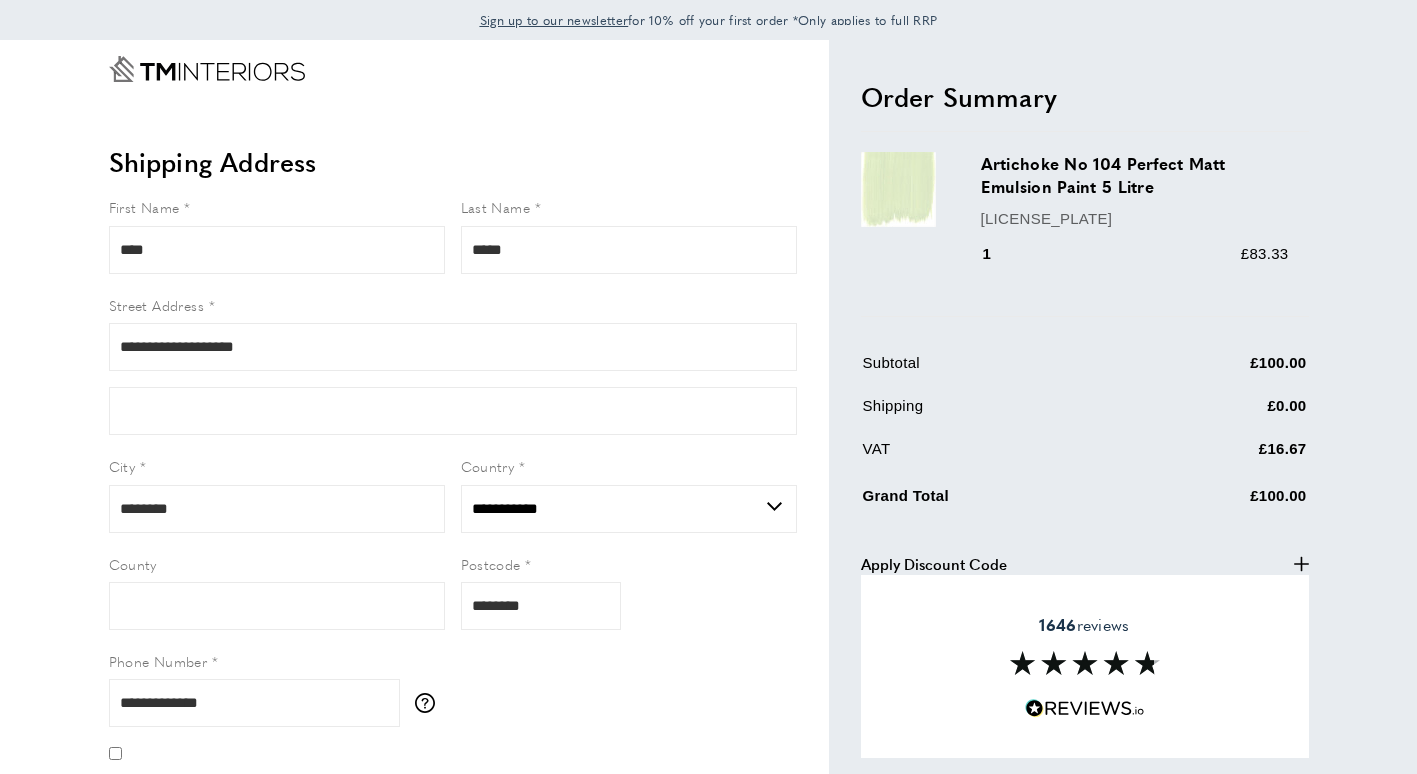 scroll, scrollTop: 0, scrollLeft: 0, axis: both 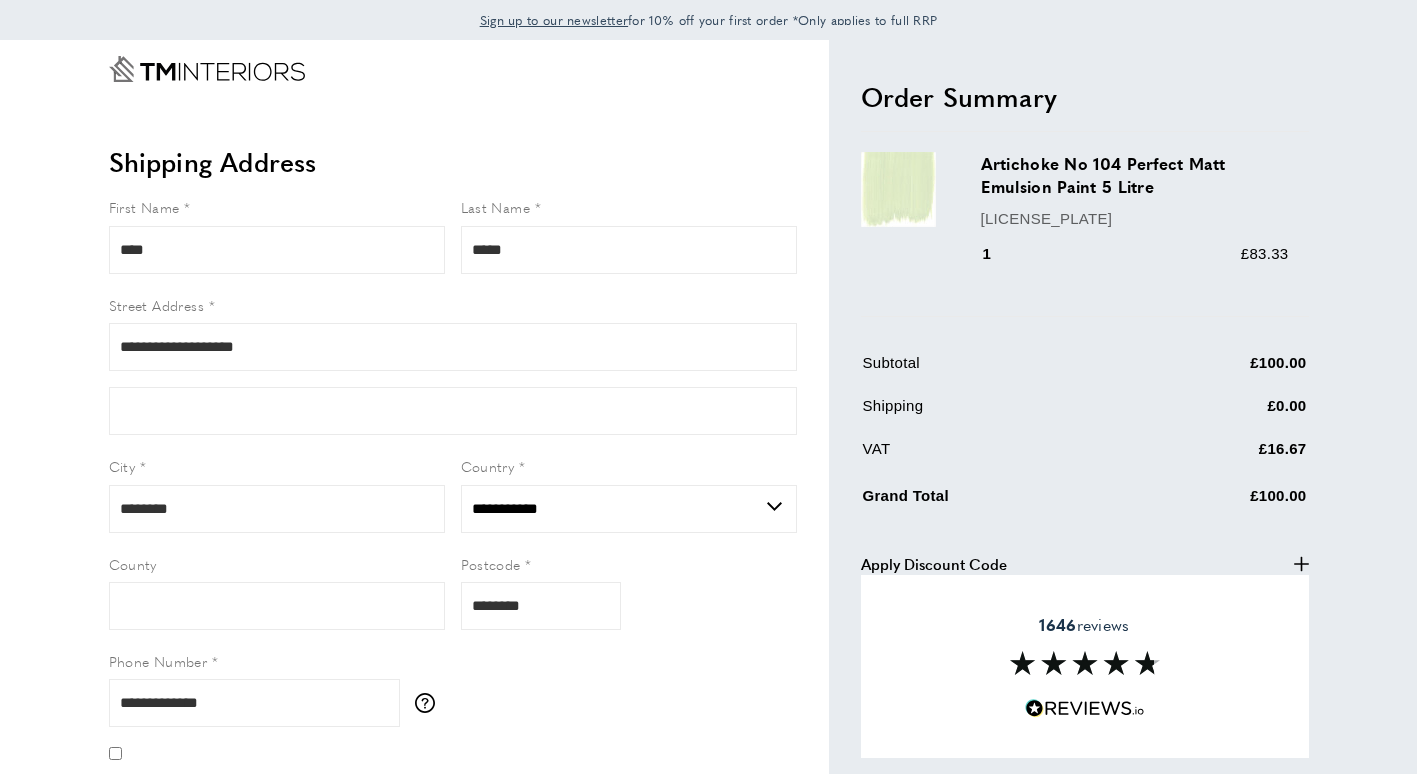 click on "Sign up to our newsletter" at bounding box center (554, 20) 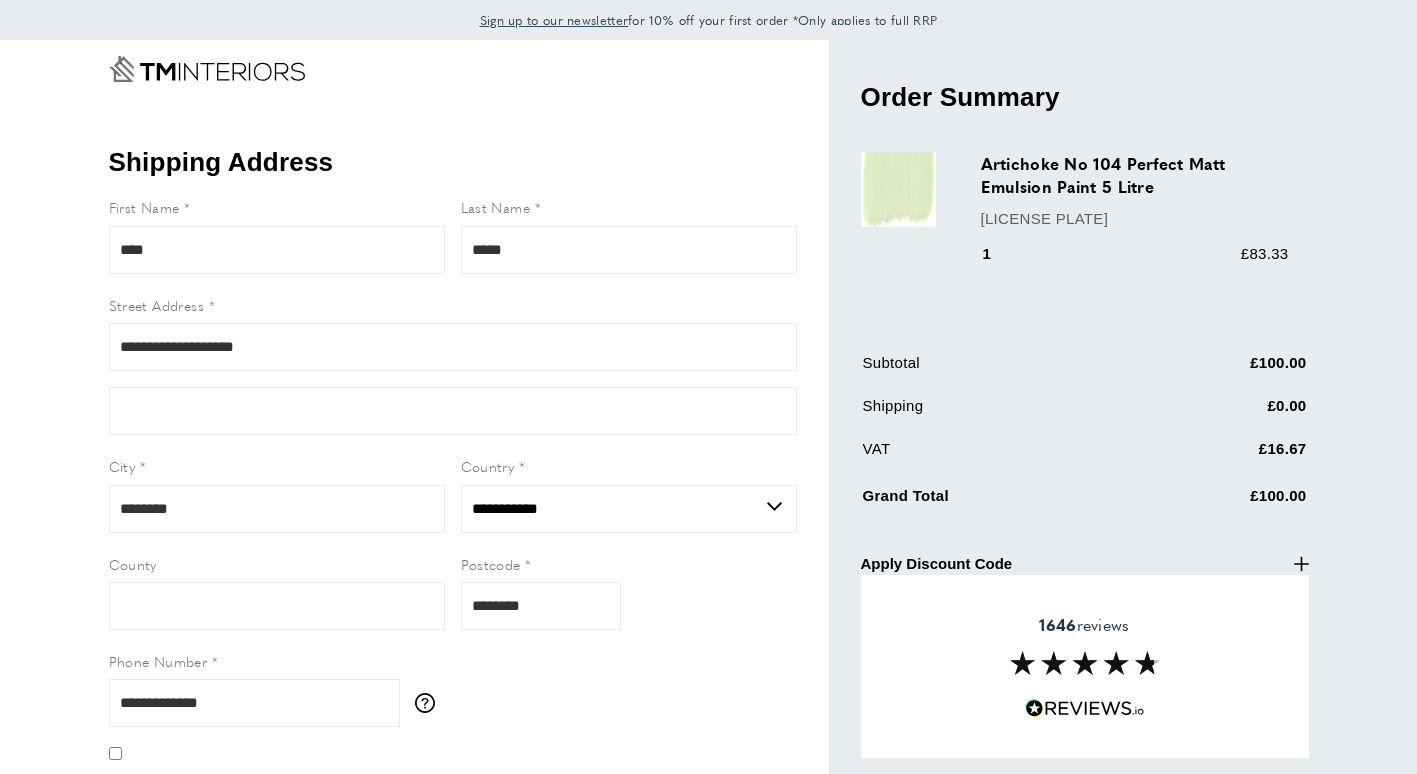 scroll, scrollTop: 0, scrollLeft: 0, axis: both 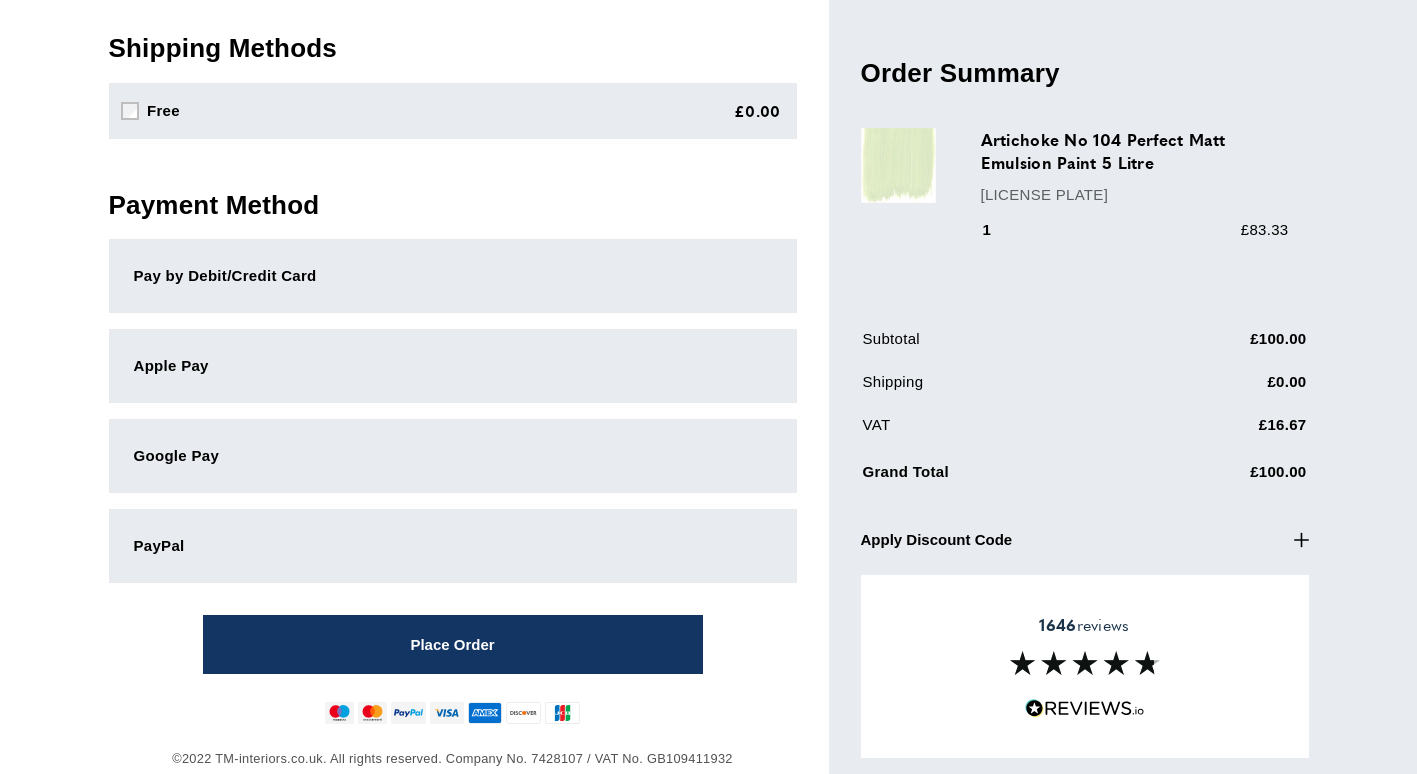 click on "Pay by Debit/Credit Card" at bounding box center [453, 276] 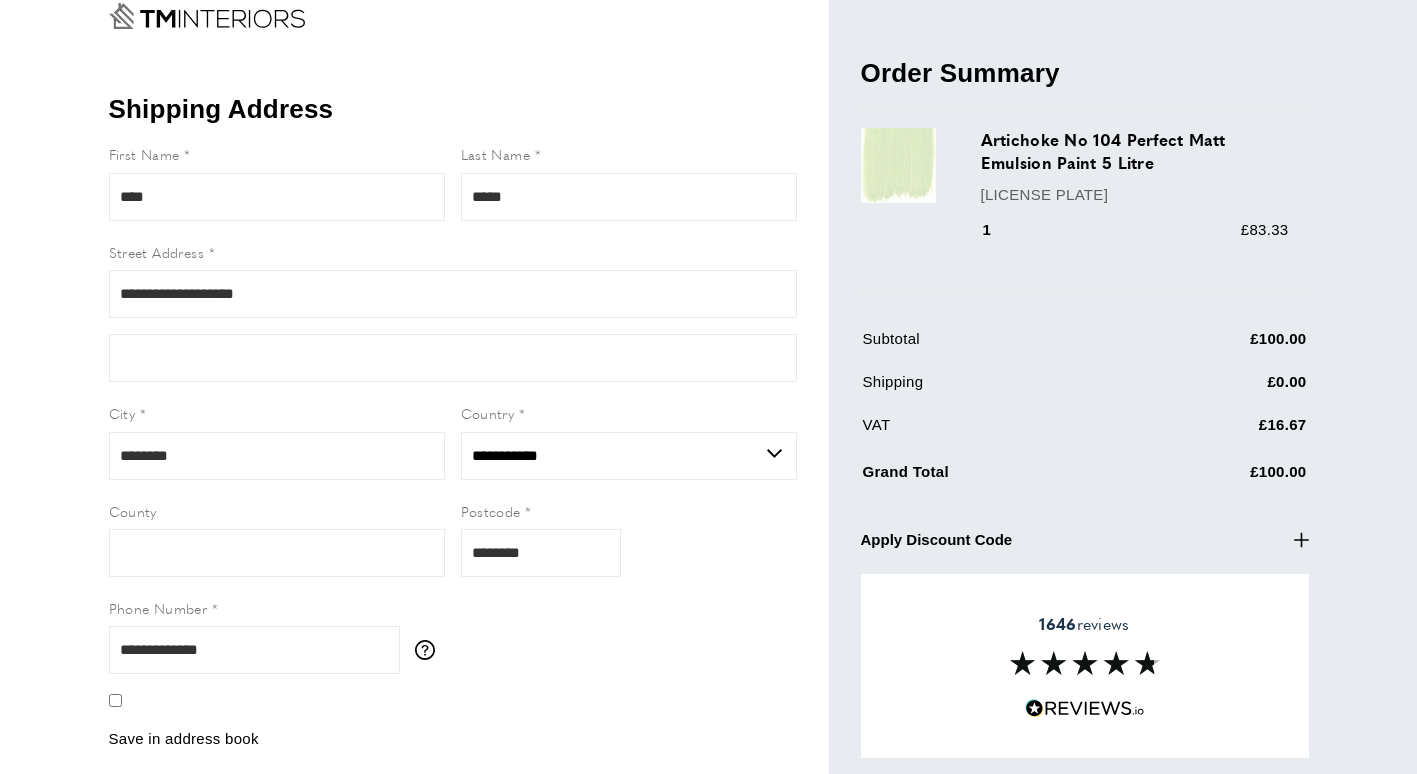 scroll, scrollTop: 0, scrollLeft: 0, axis: both 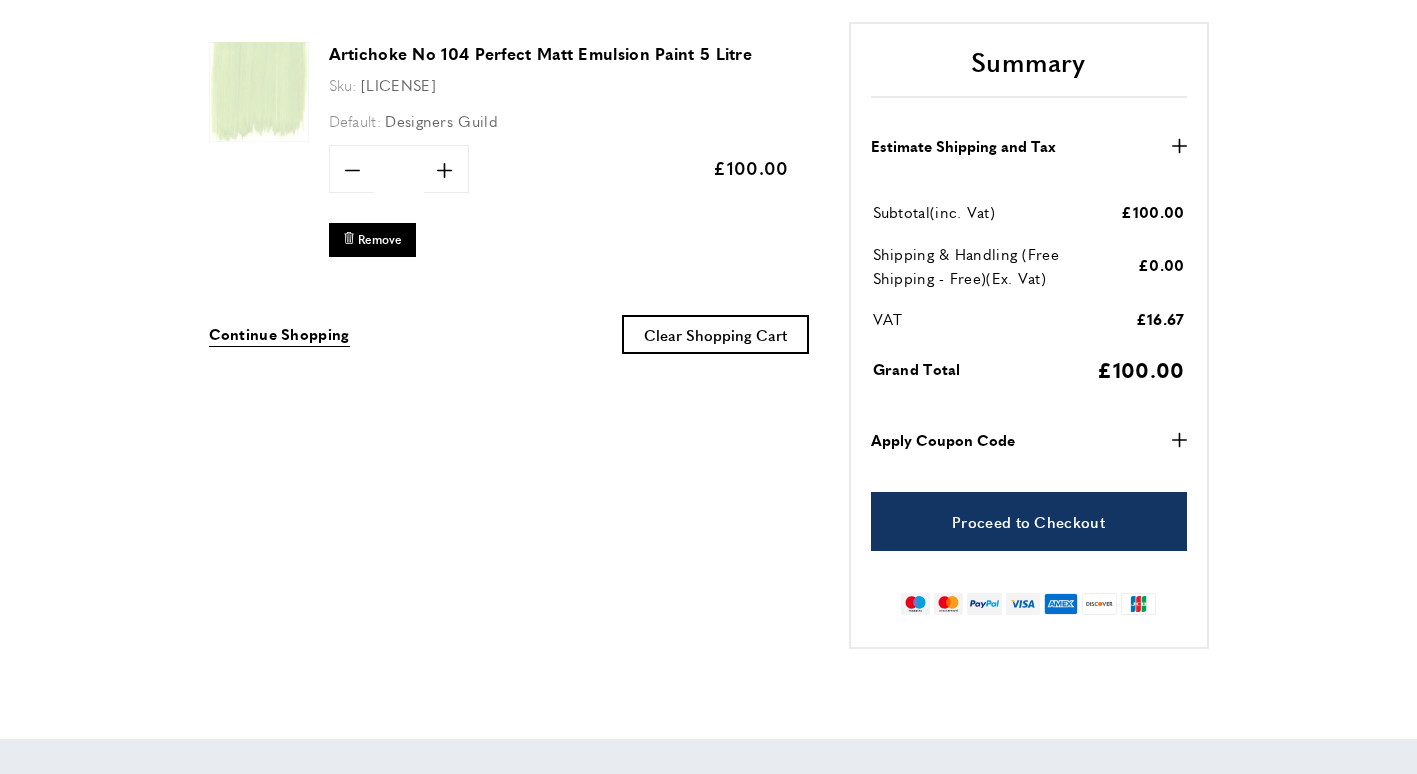 click on "plus" at bounding box center (1179, 440) 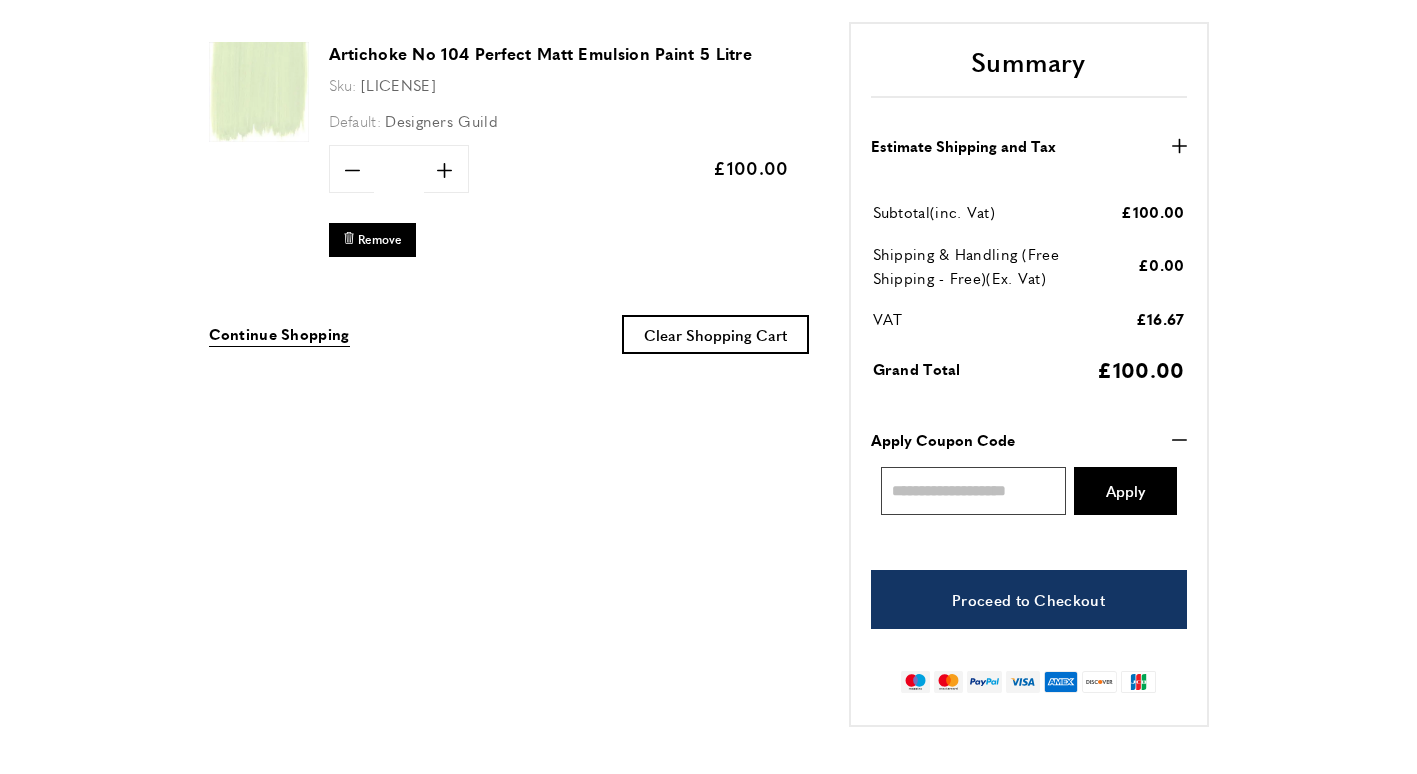click on "Enter discount code" at bounding box center (974, 491) 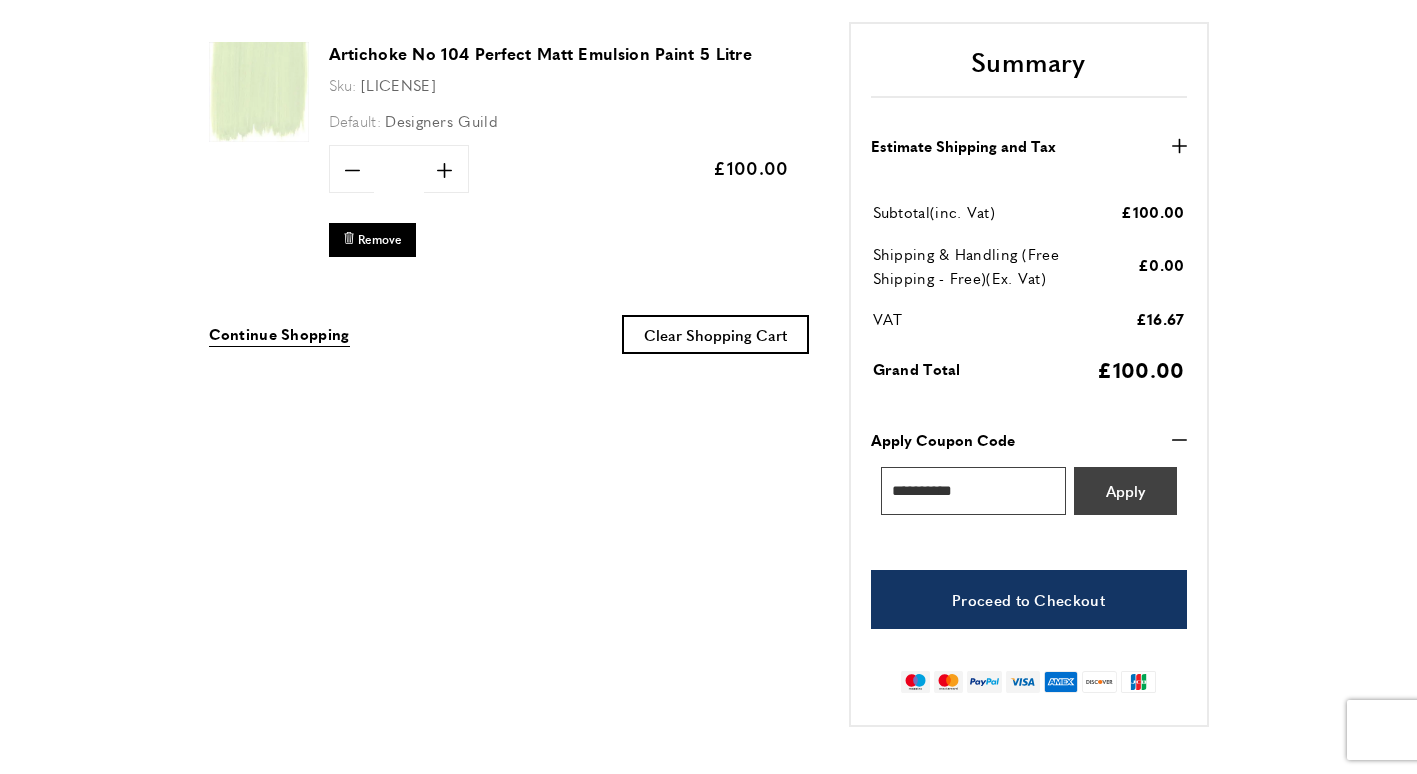 type on "**********" 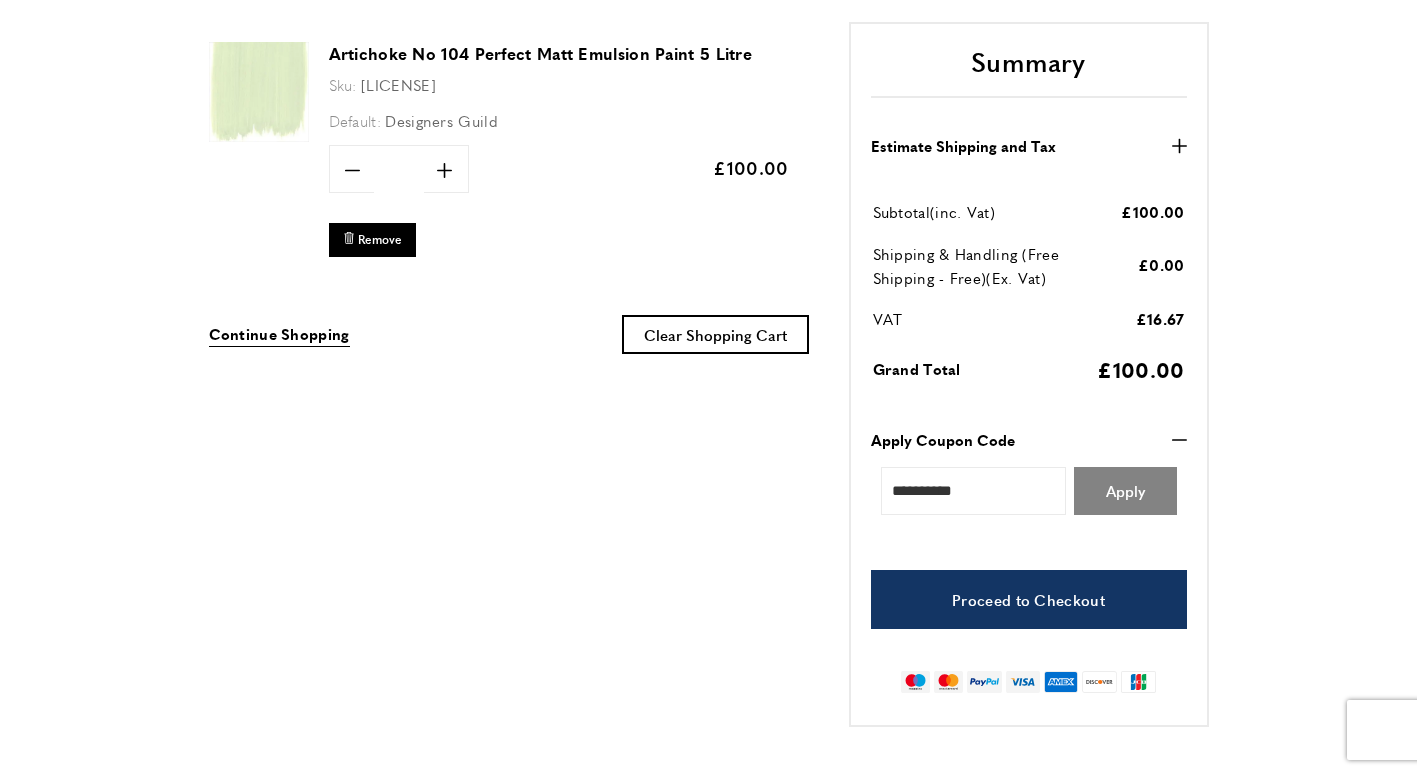 click on "Apply" at bounding box center (1125, 491) 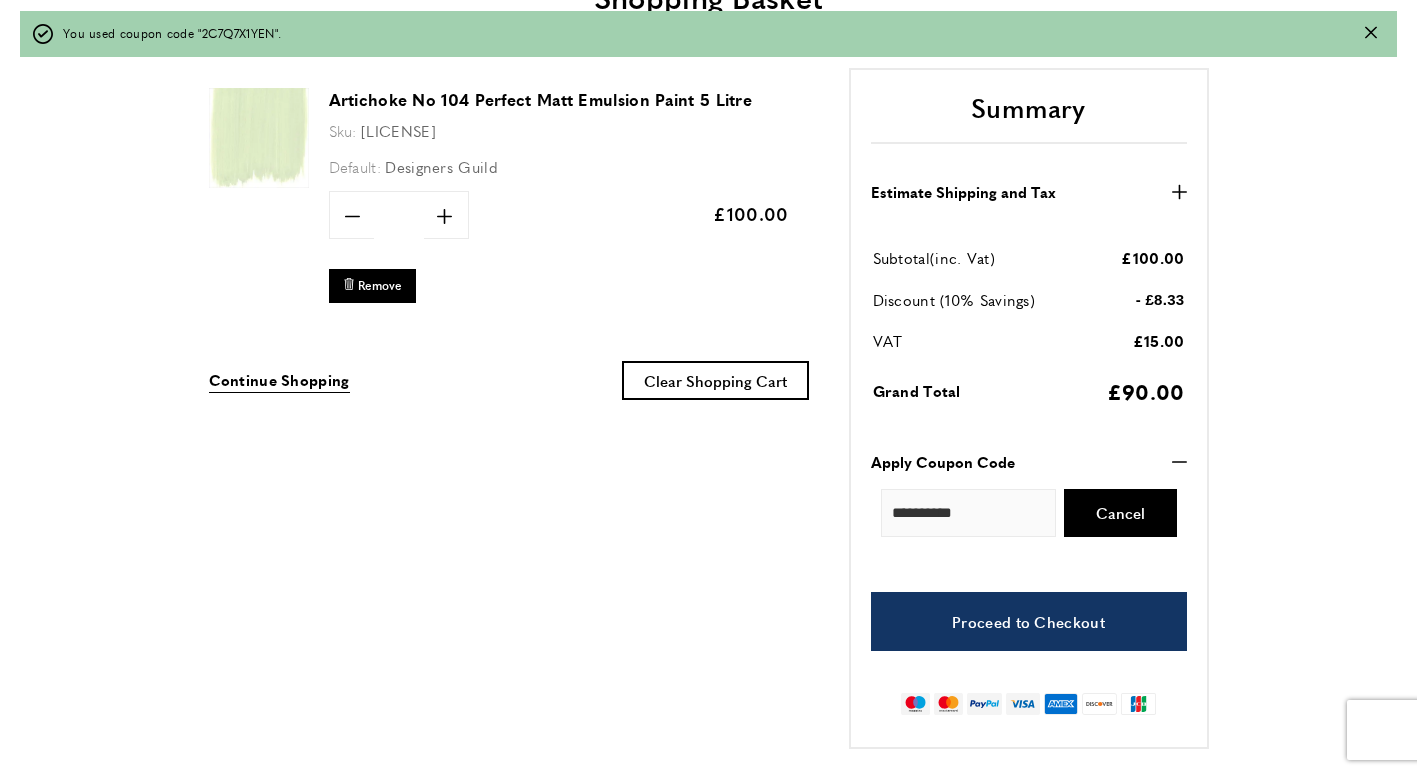 scroll, scrollTop: 0, scrollLeft: 562, axis: horizontal 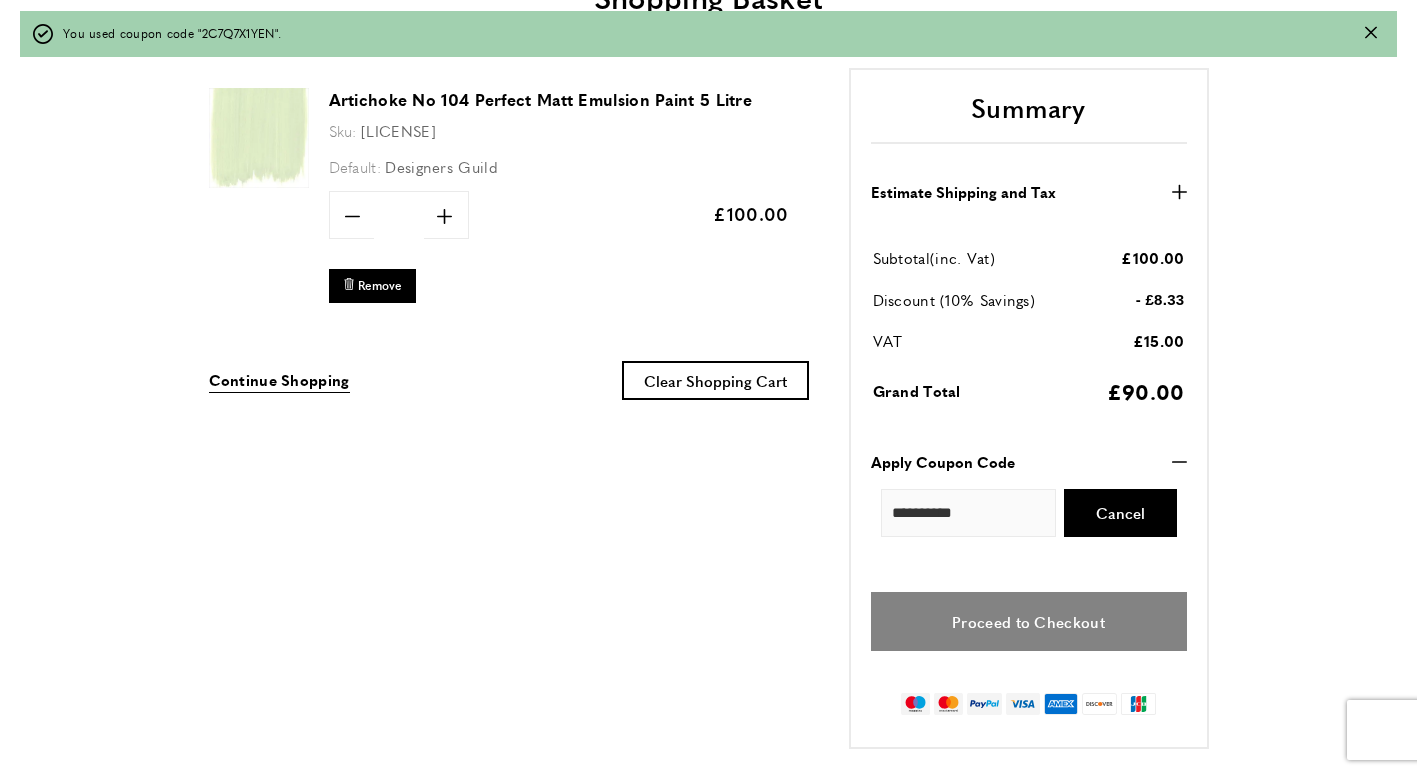 click on "Proceed to Checkout" at bounding box center [1029, 621] 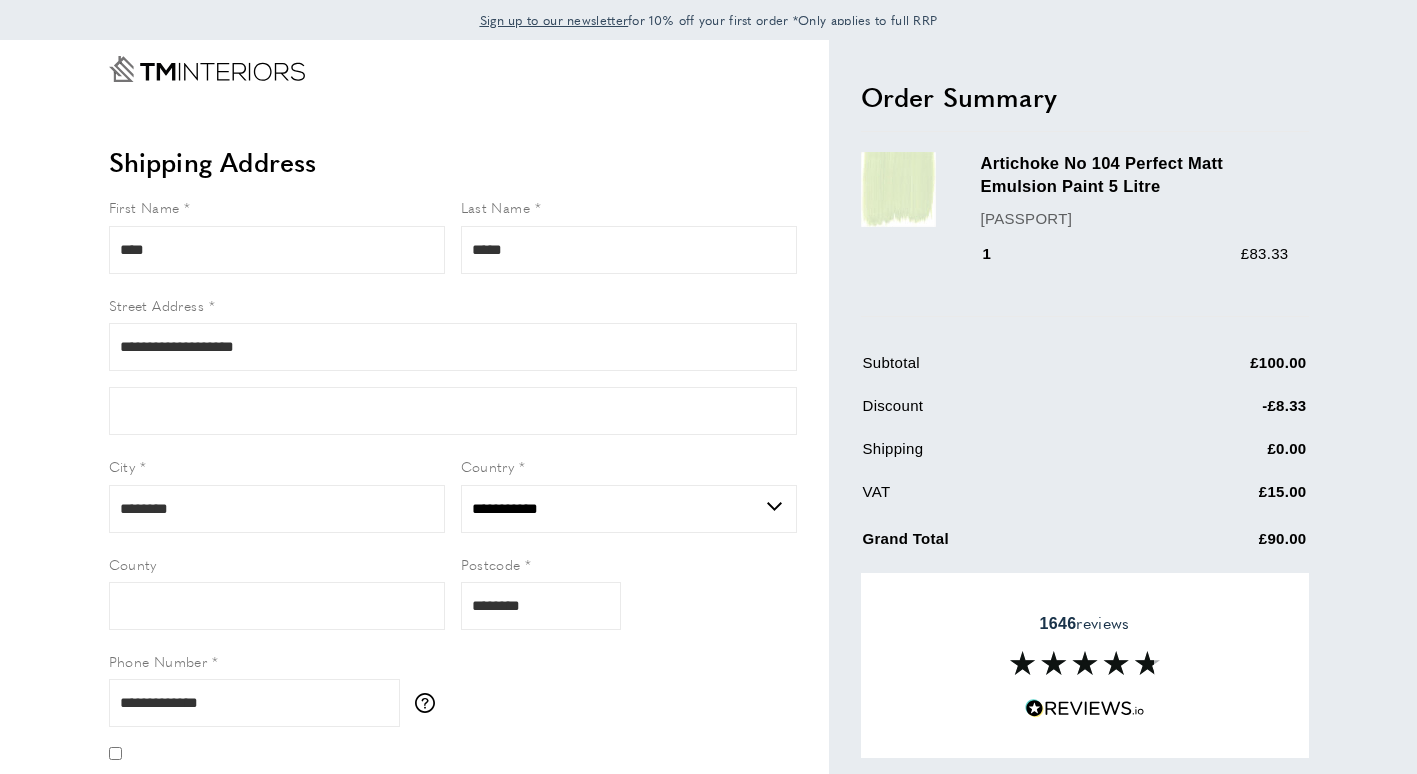 scroll, scrollTop: 0, scrollLeft: 0, axis: both 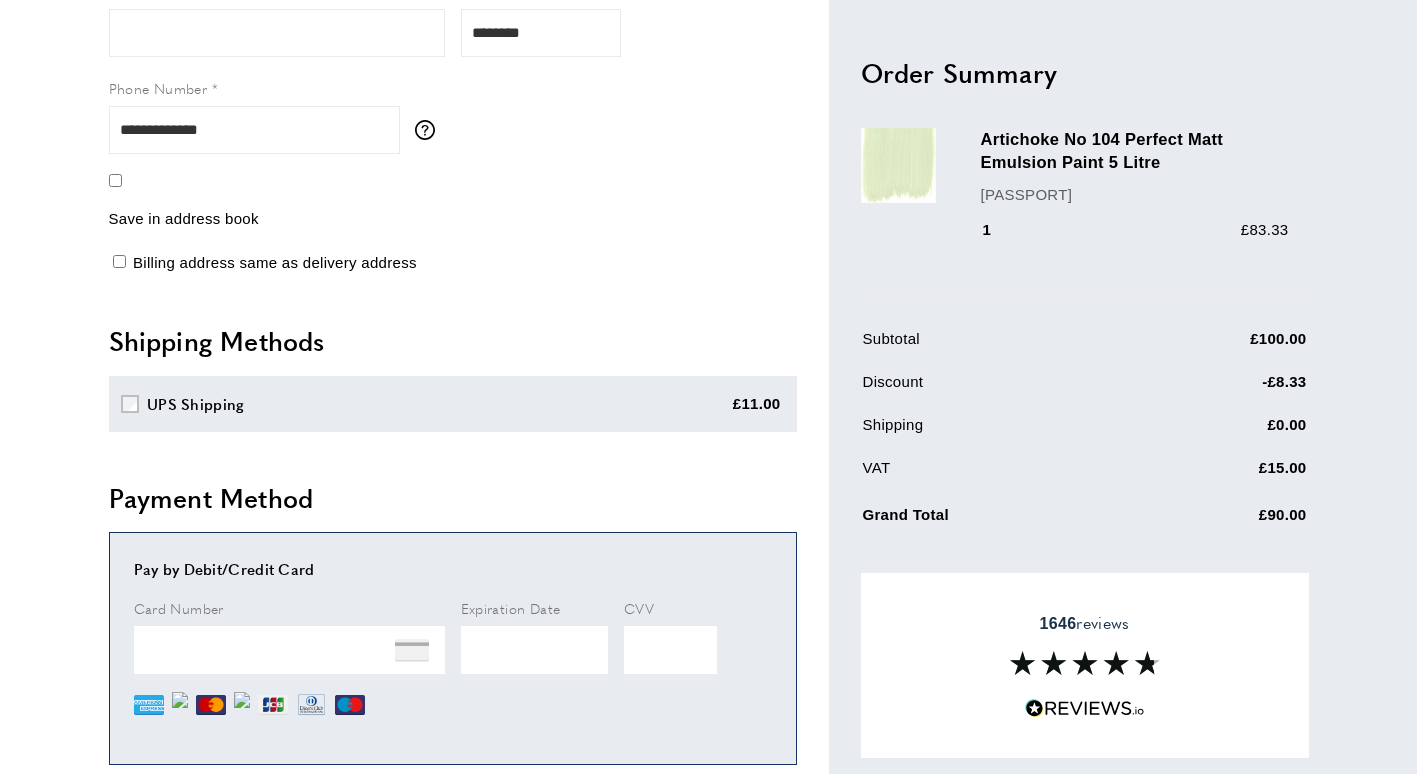 click on "UPS Shipping" at bounding box center (196, 404) 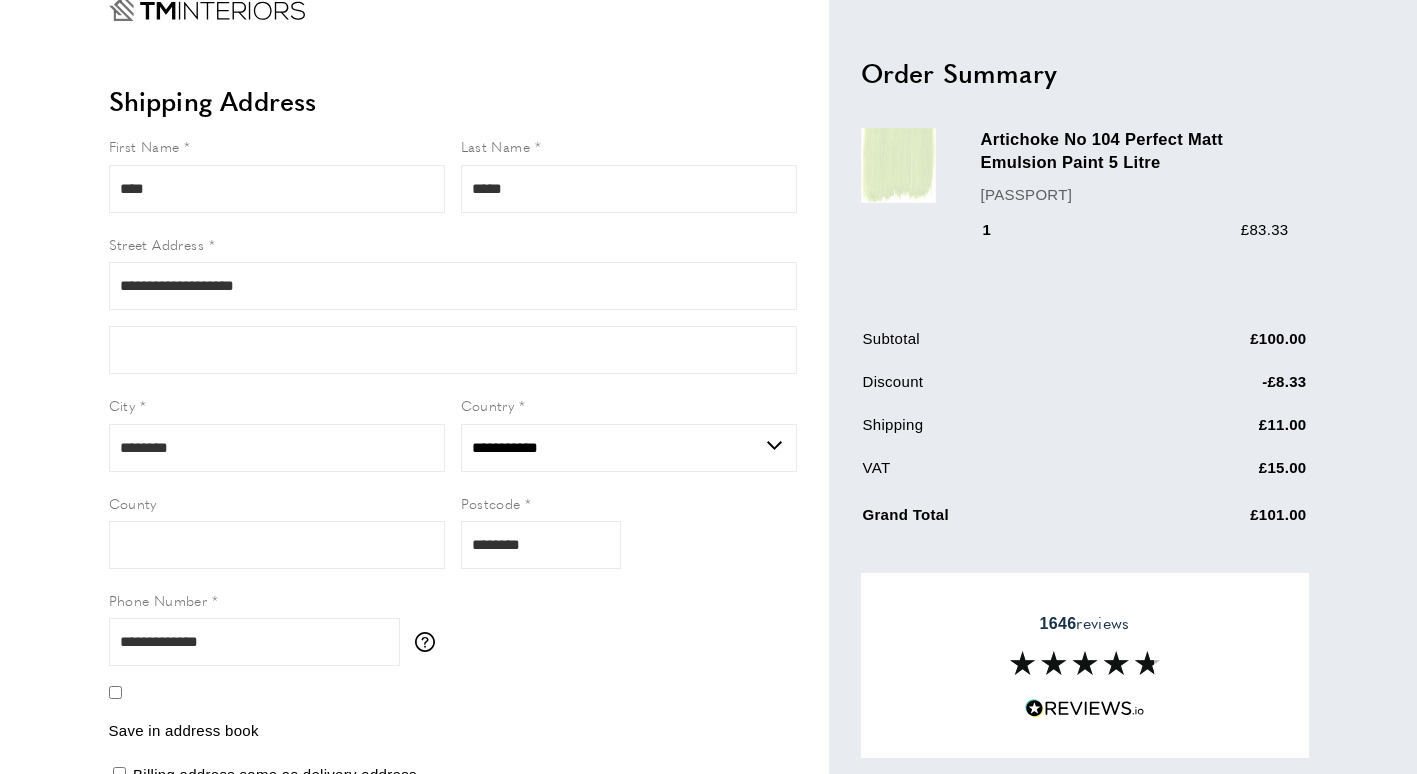 scroll, scrollTop: 0, scrollLeft: 0, axis: both 